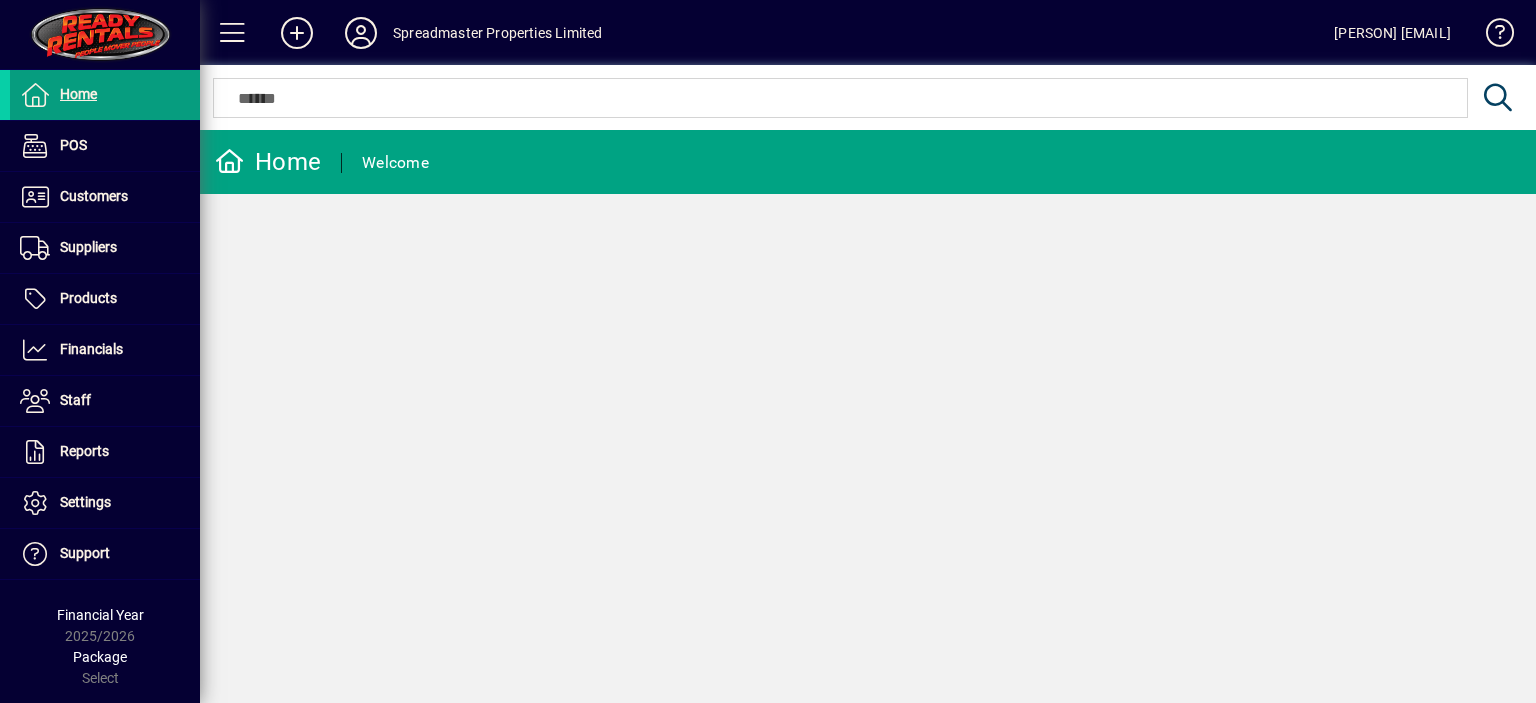 scroll, scrollTop: 0, scrollLeft: 0, axis: both 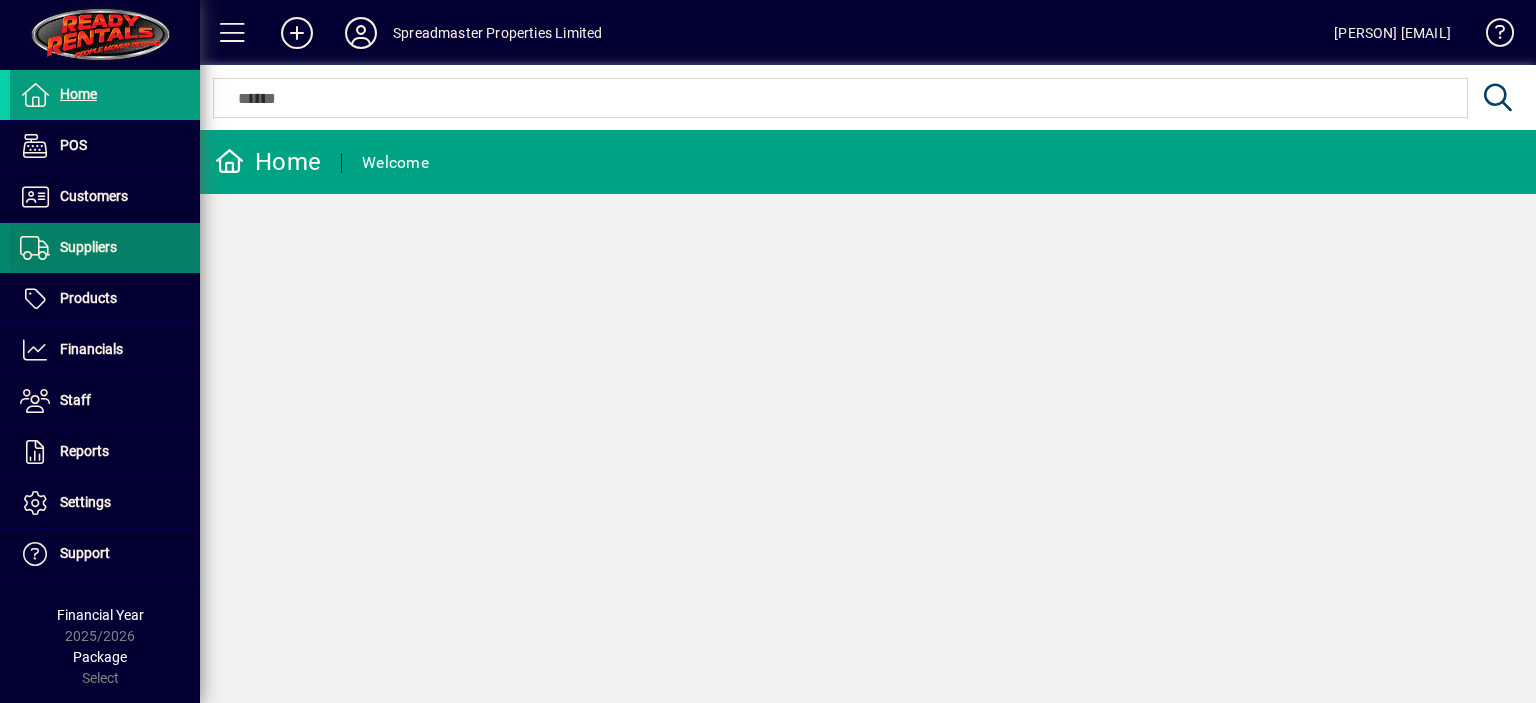 click on "Suppliers" at bounding box center [88, 247] 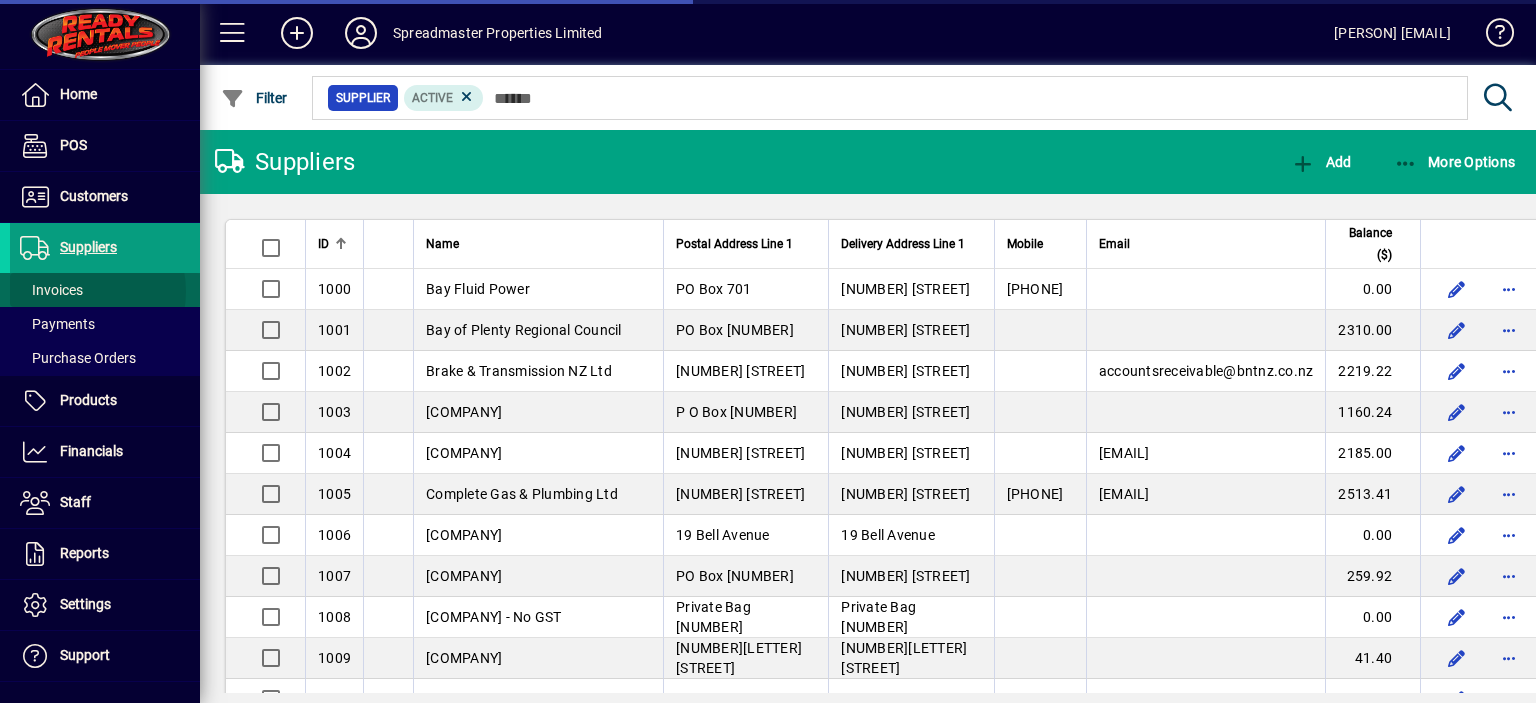click on "Invoices" at bounding box center (51, 290) 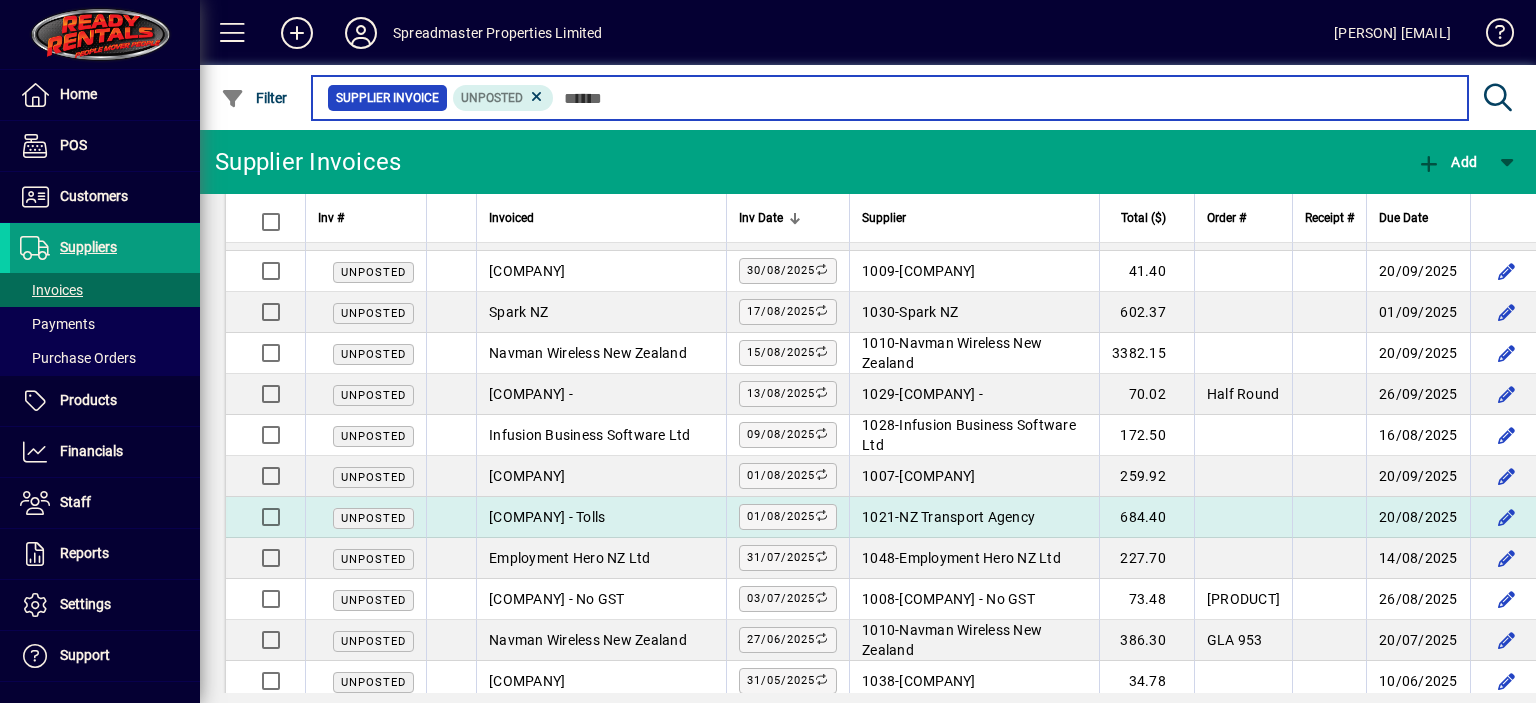 scroll, scrollTop: 130, scrollLeft: 0, axis: vertical 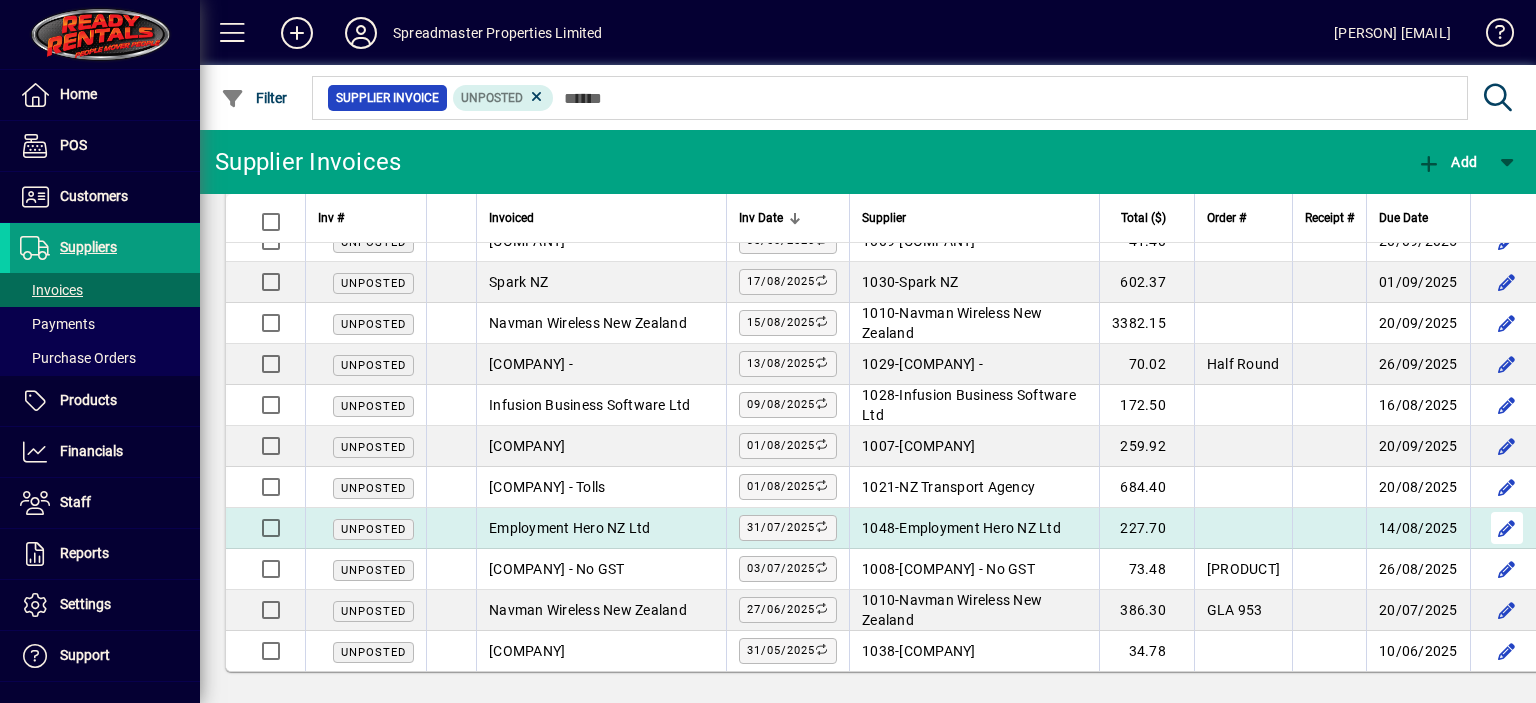 click at bounding box center (1507, 528) 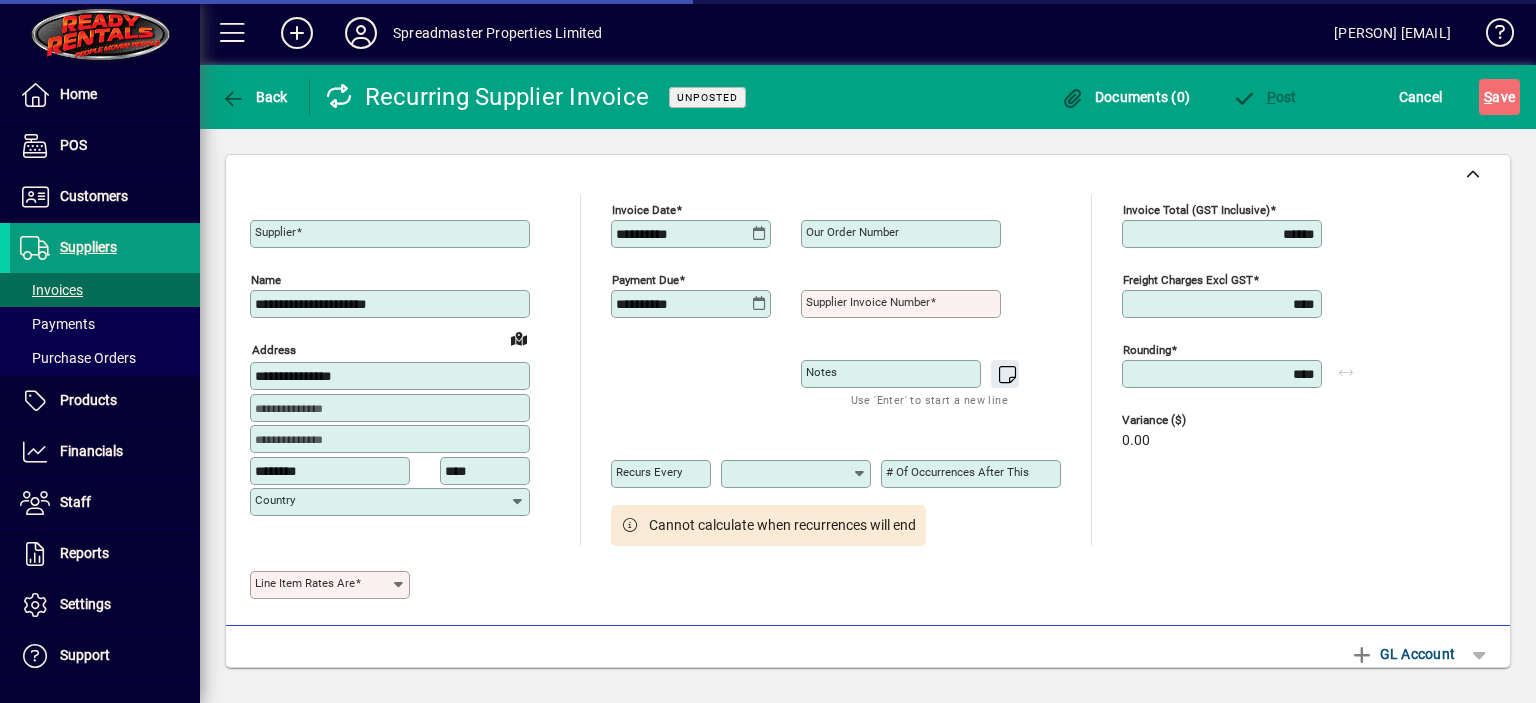 type on "**********" 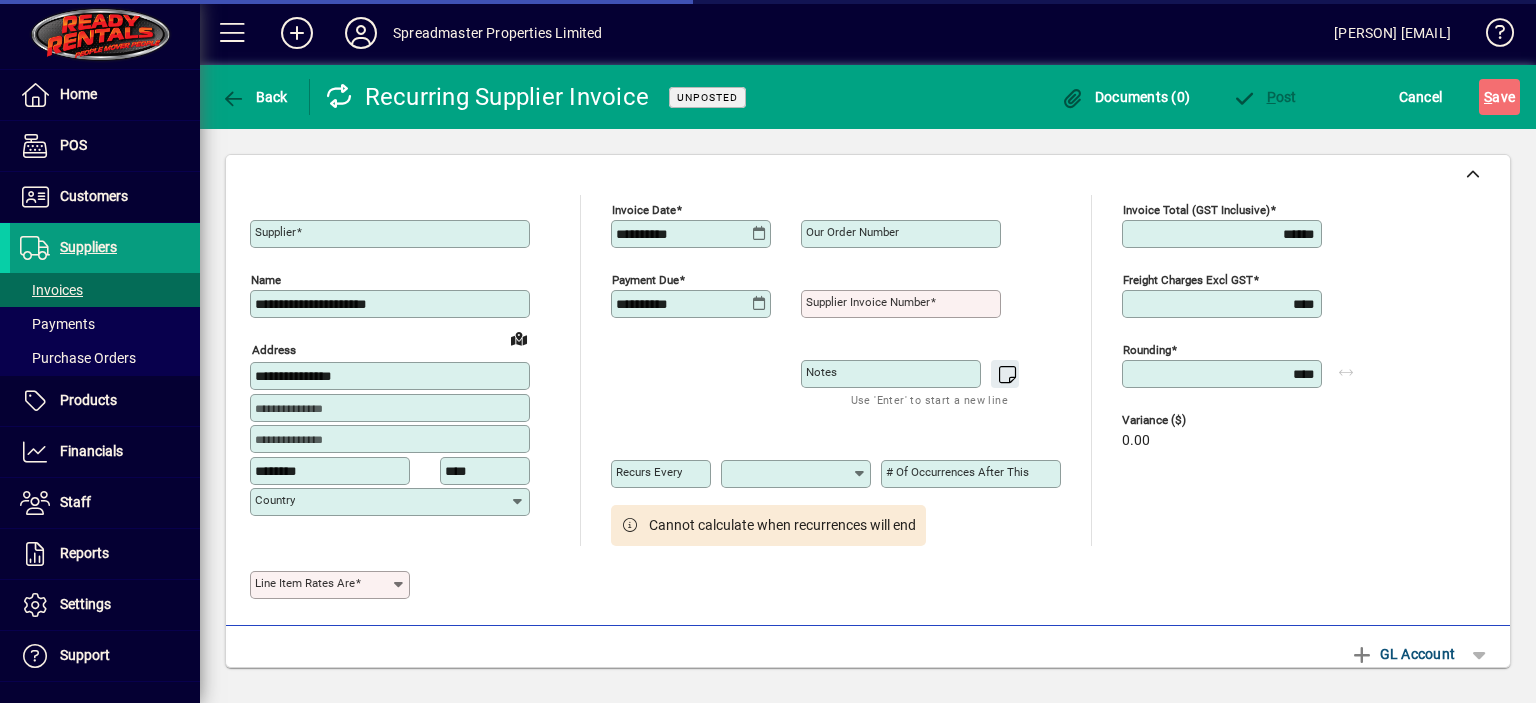 type on "**********" 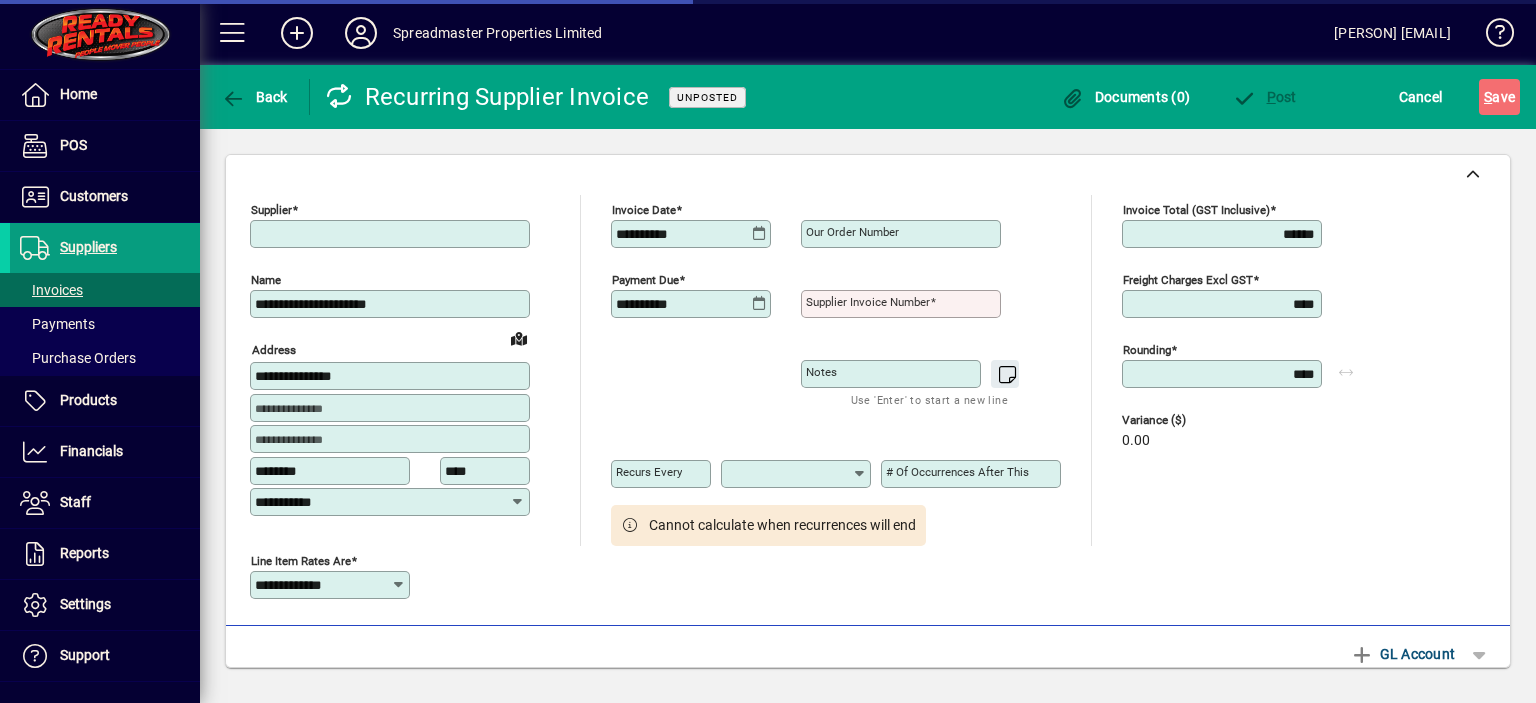 type on "**********" 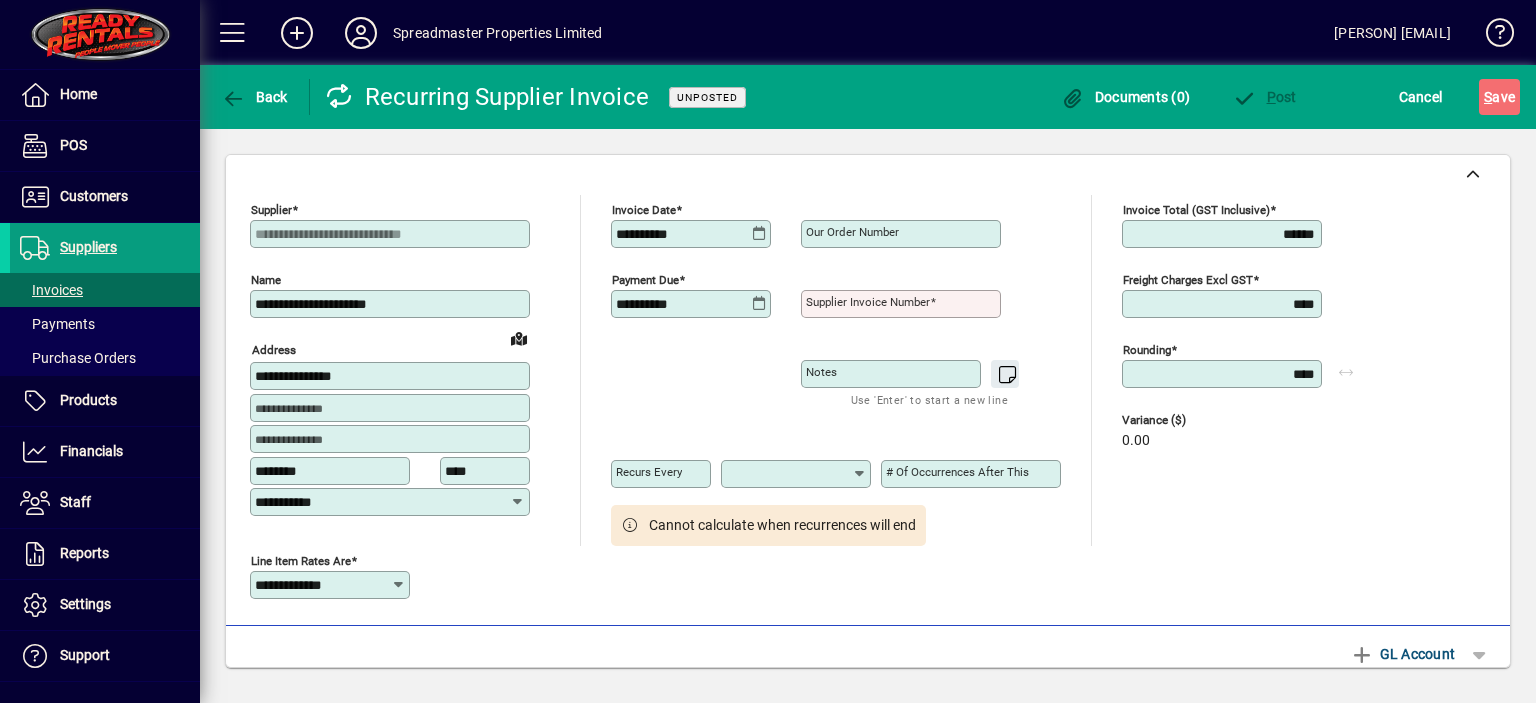 click on "Supplier invoice number" at bounding box center (868, 302) 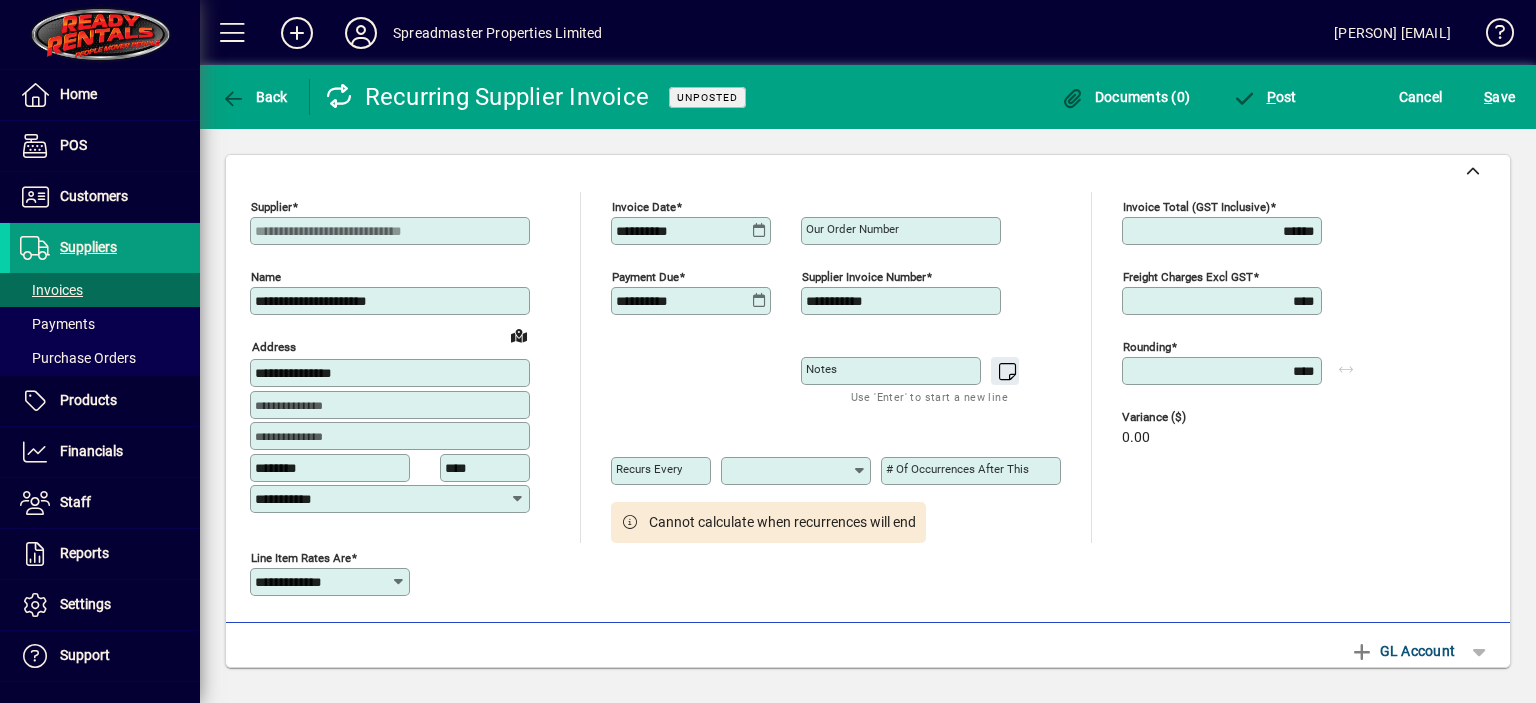scroll, scrollTop: 0, scrollLeft: 0, axis: both 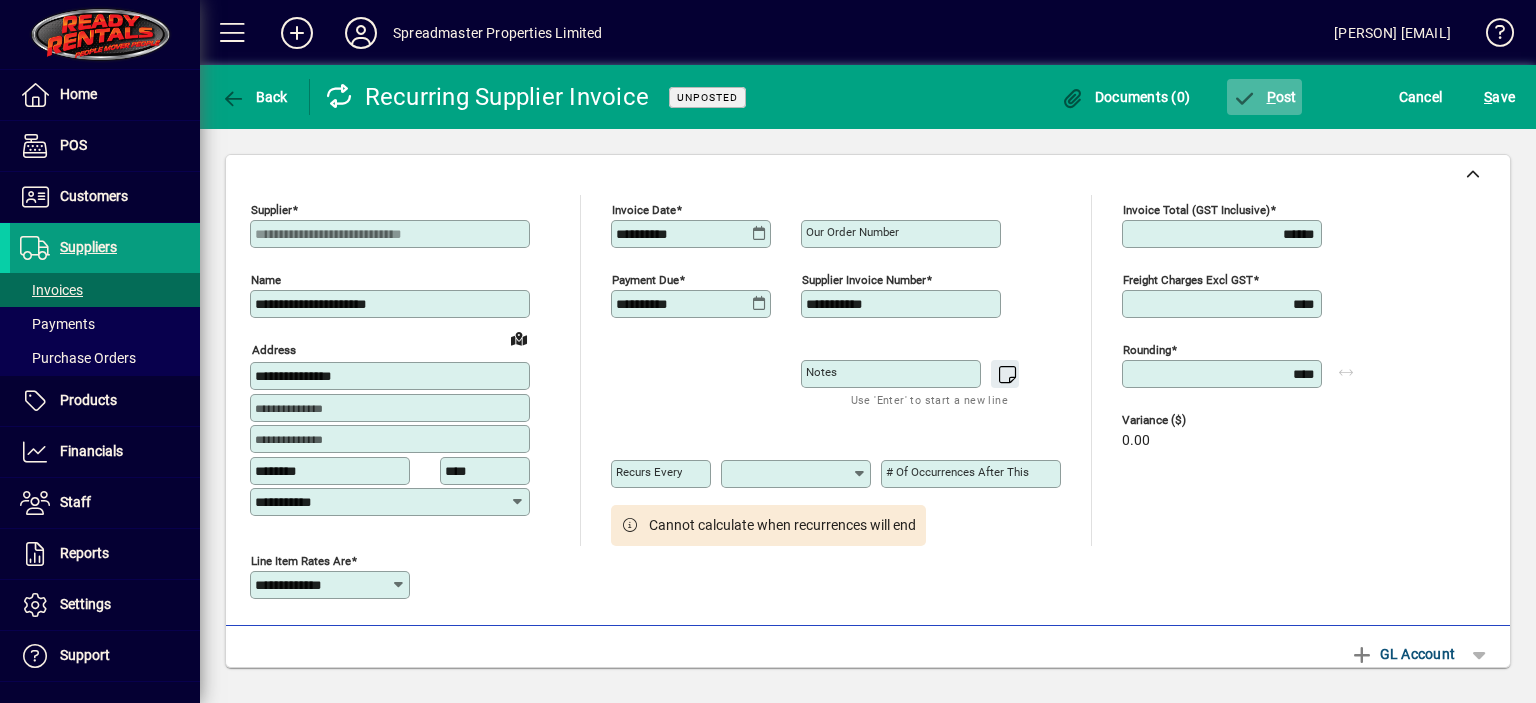 type on "**********" 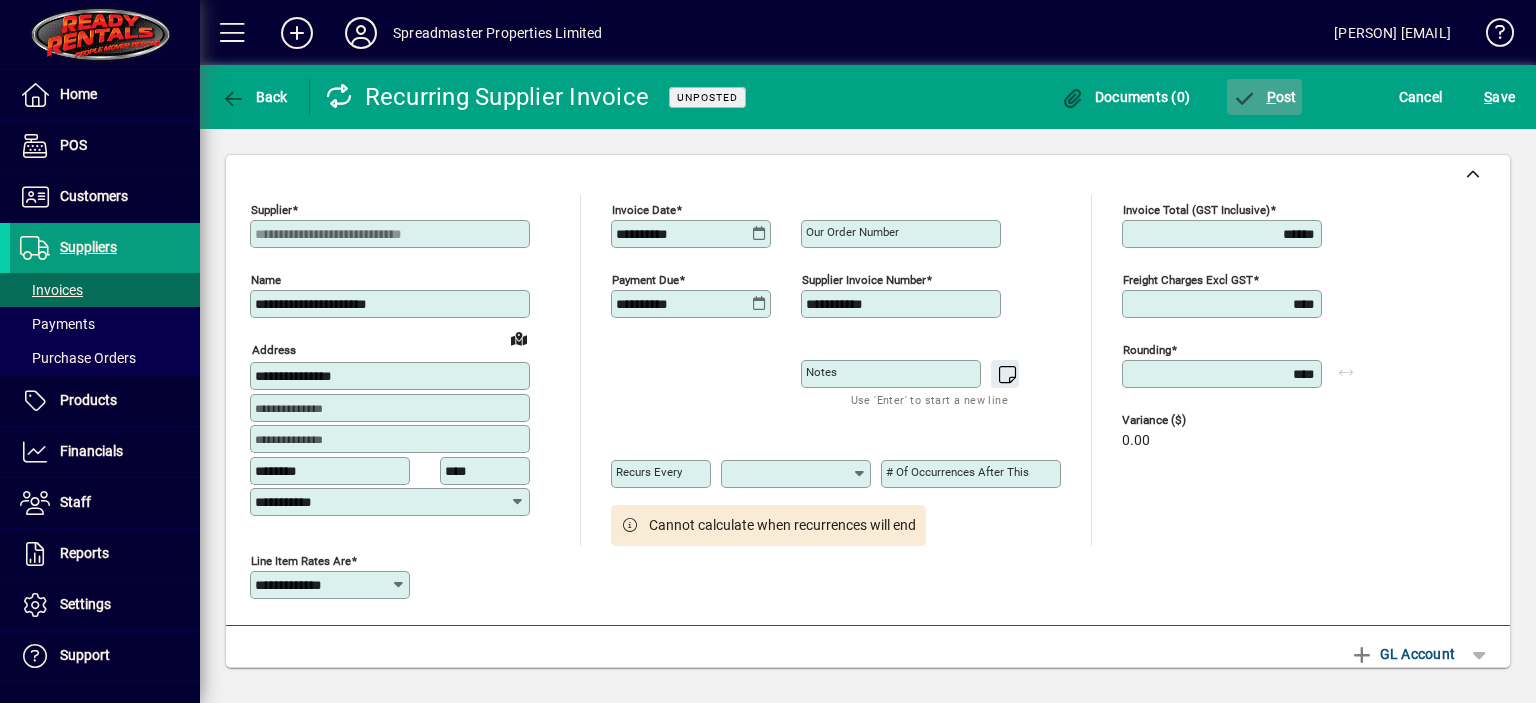 click on "P ost" 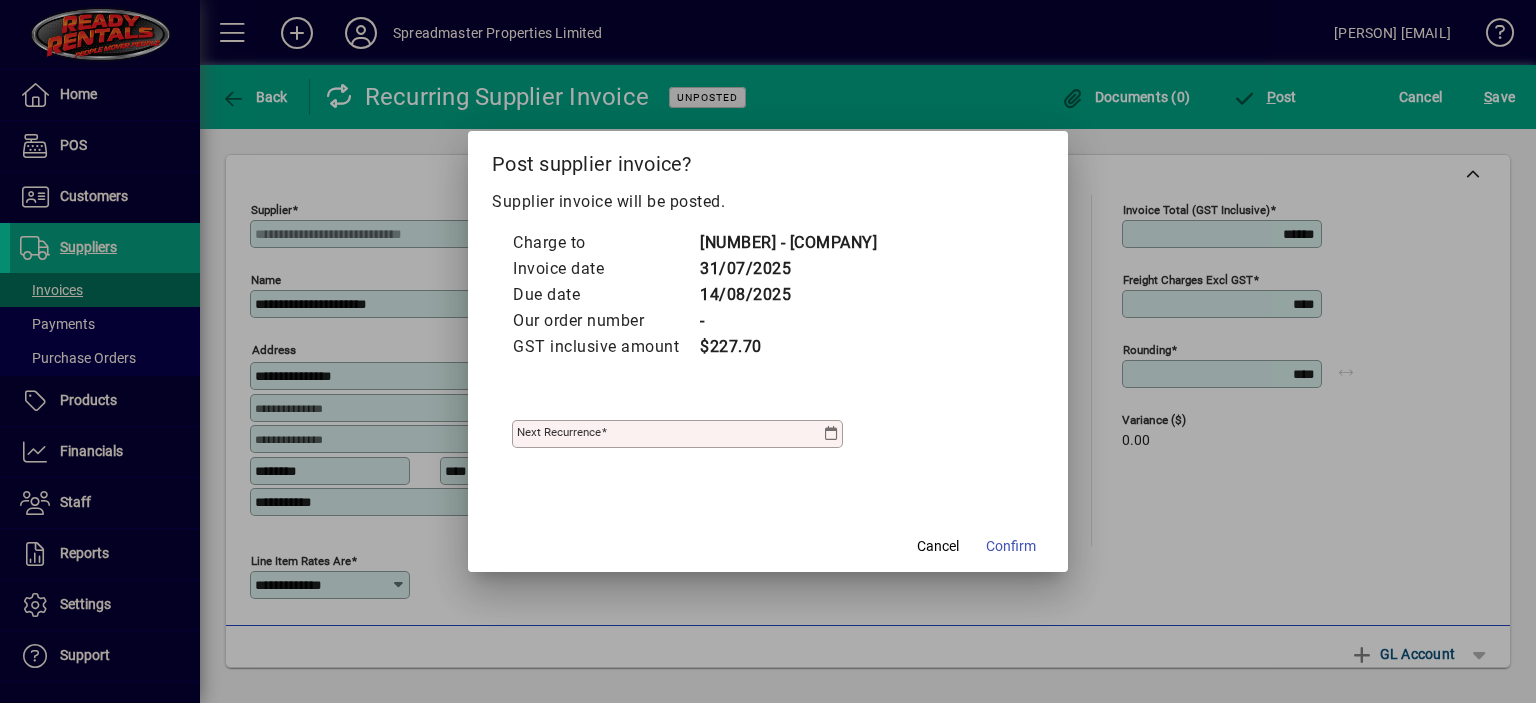 click at bounding box center [831, 434] 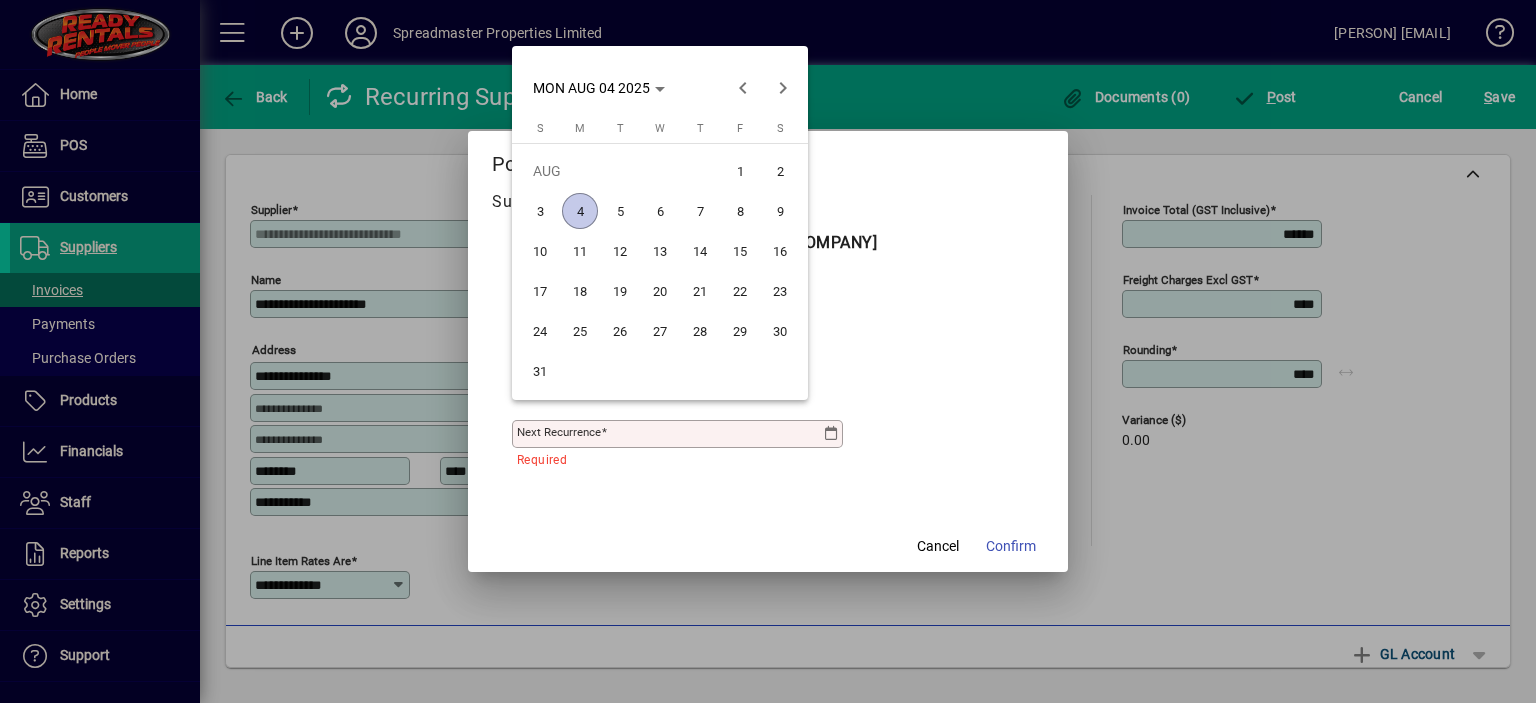 click on "31" at bounding box center [540, 371] 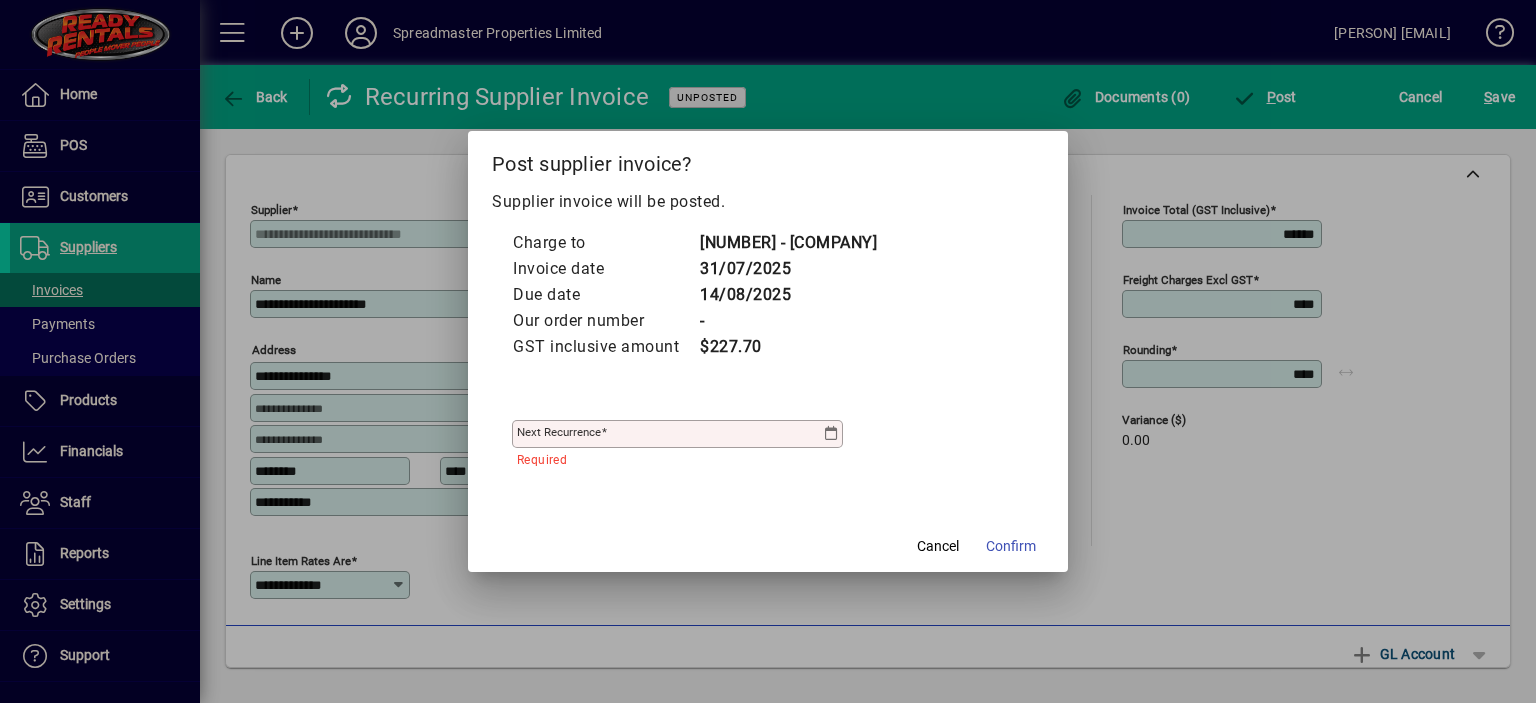 type on "**********" 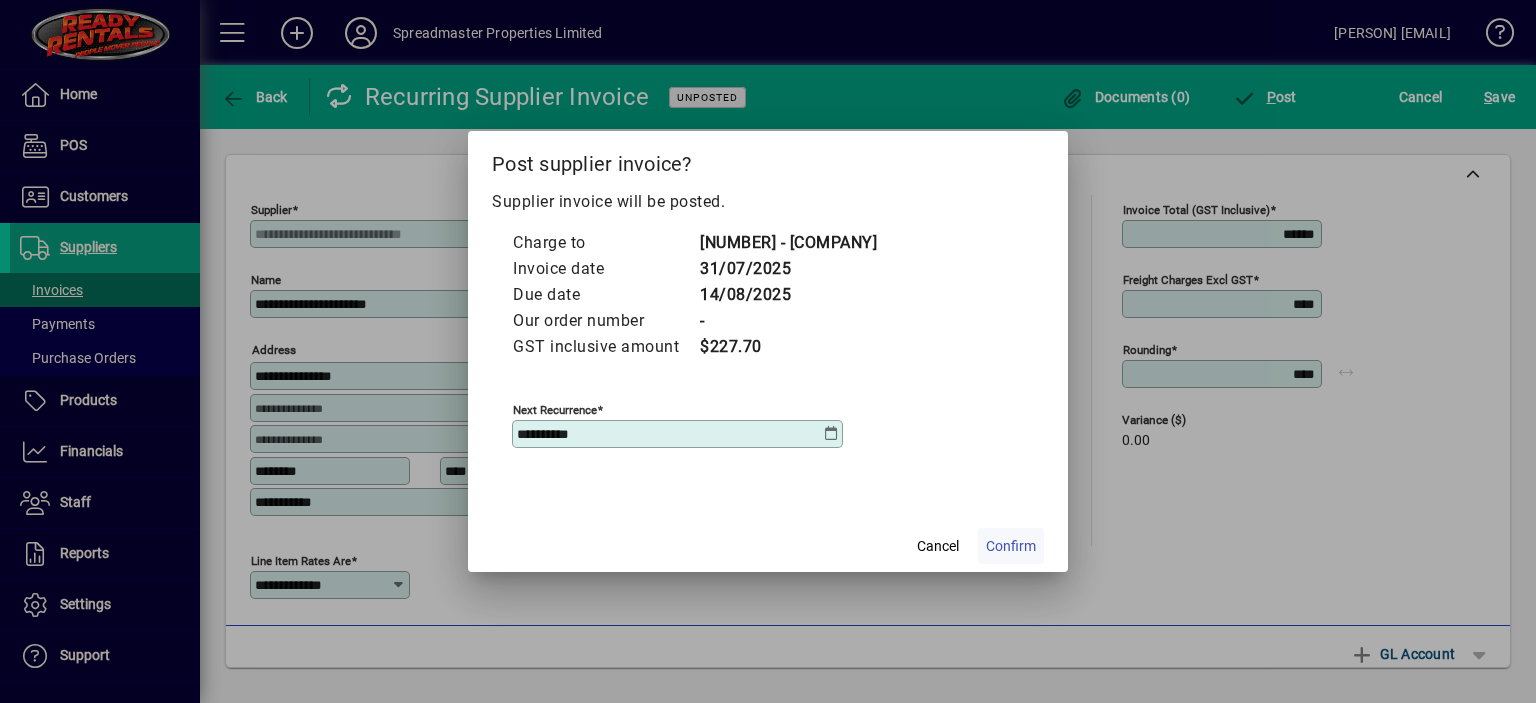click on "Confirm" 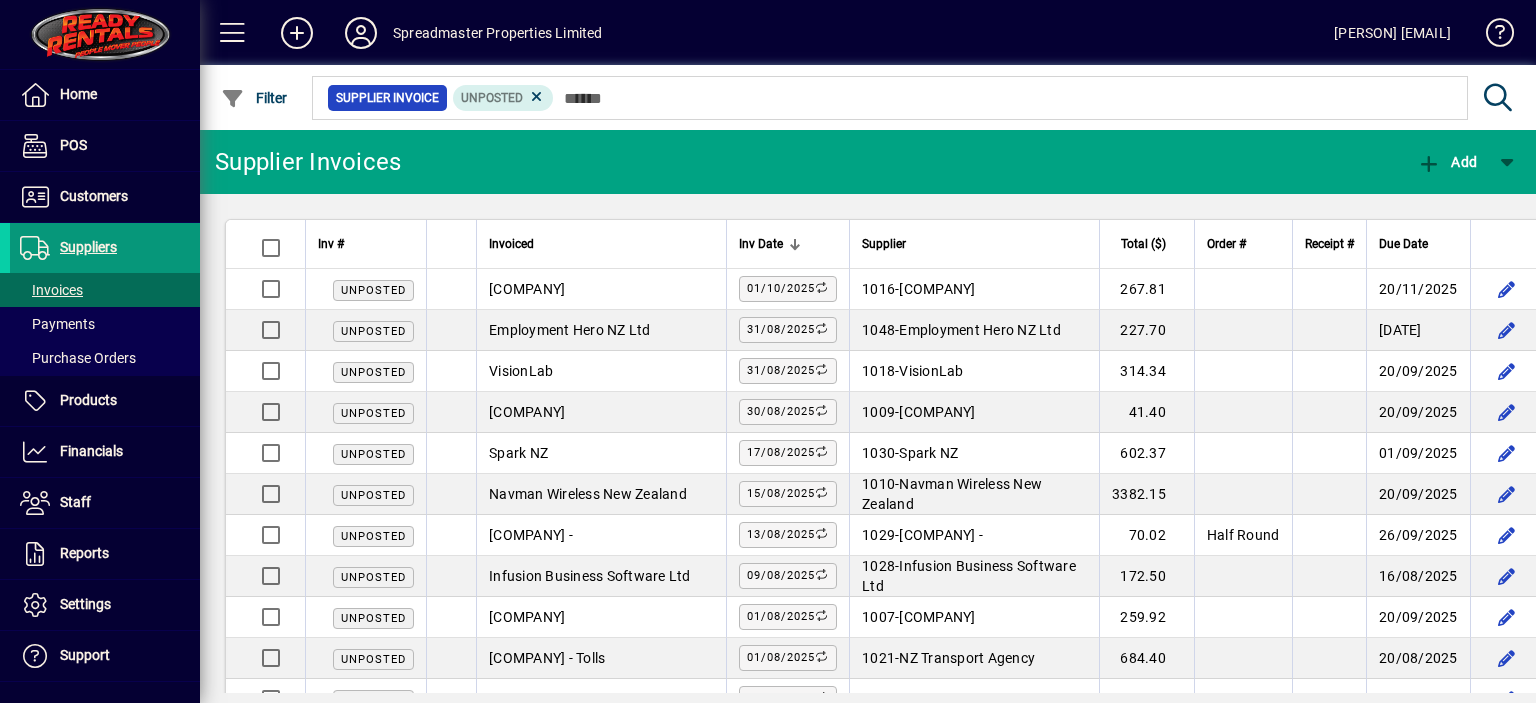 click on "Suppliers" at bounding box center (88, 247) 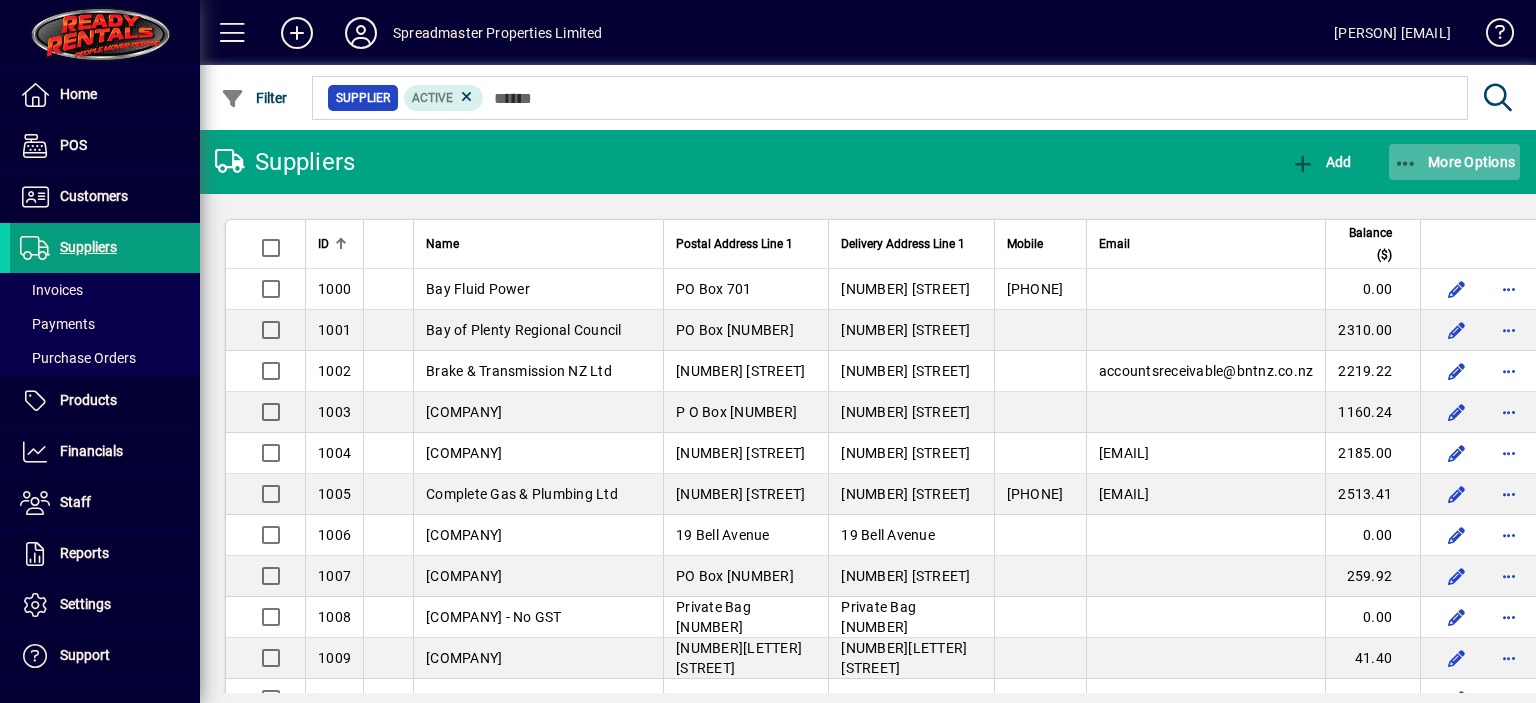 click on "More Options" 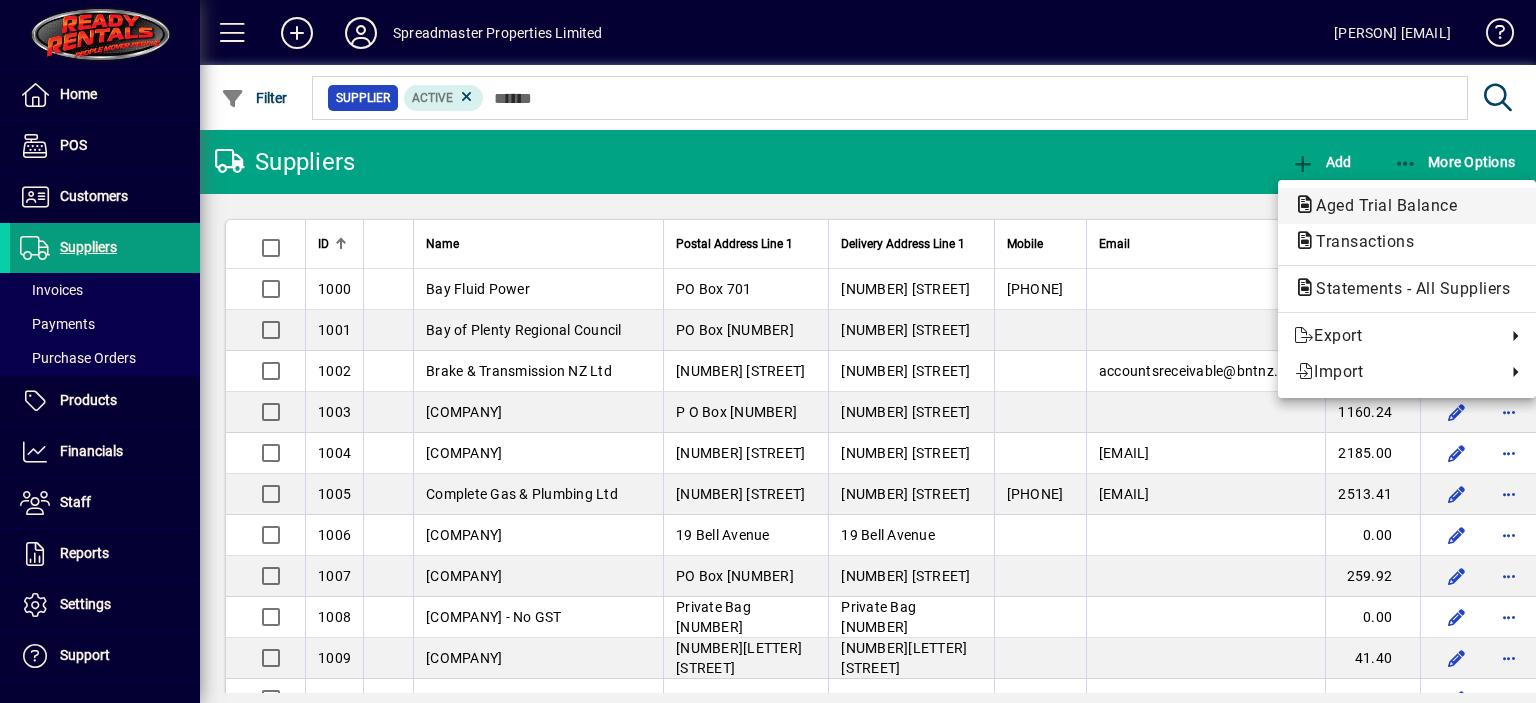 click on "Aged Trial Balance" at bounding box center [1359, 241] 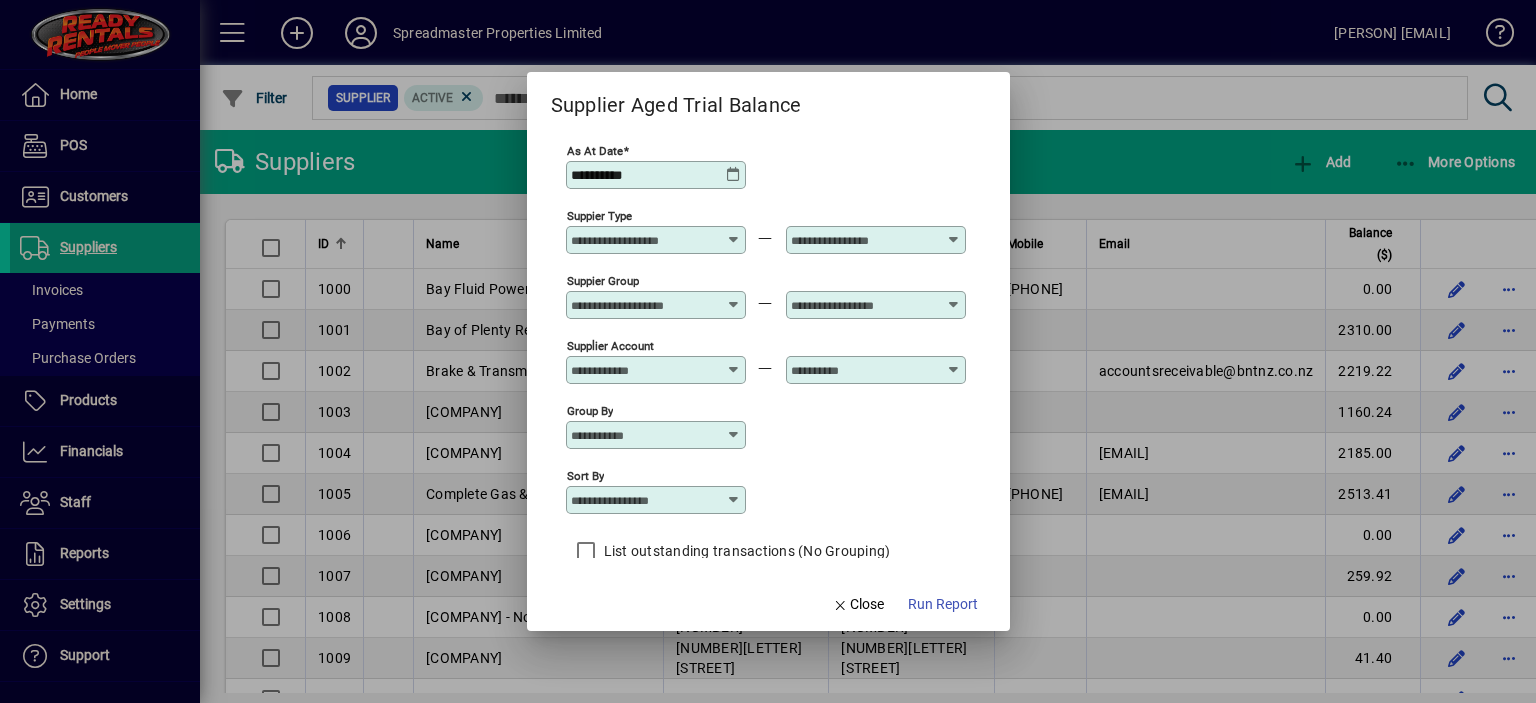 click at bounding box center (734, 500) 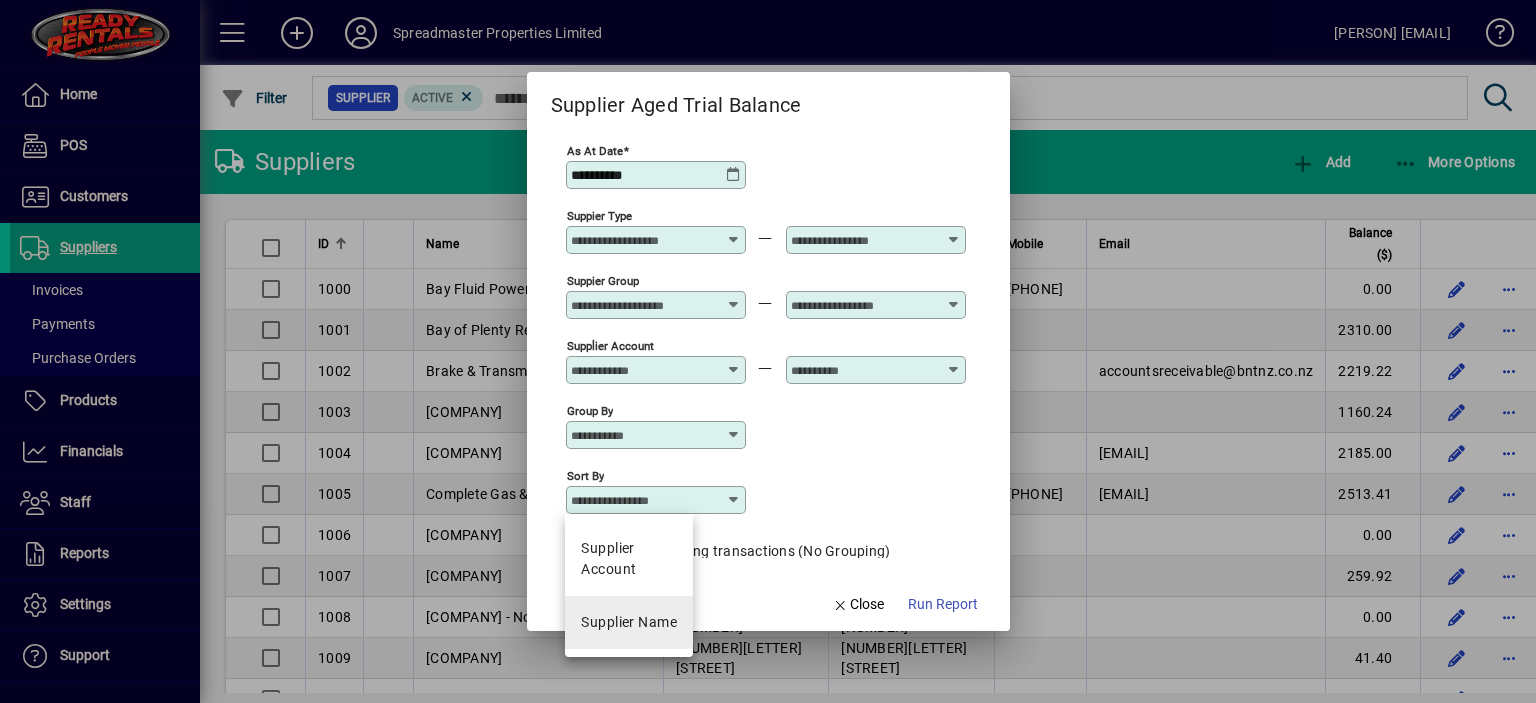 click on "Supplier Name" at bounding box center (629, 622) 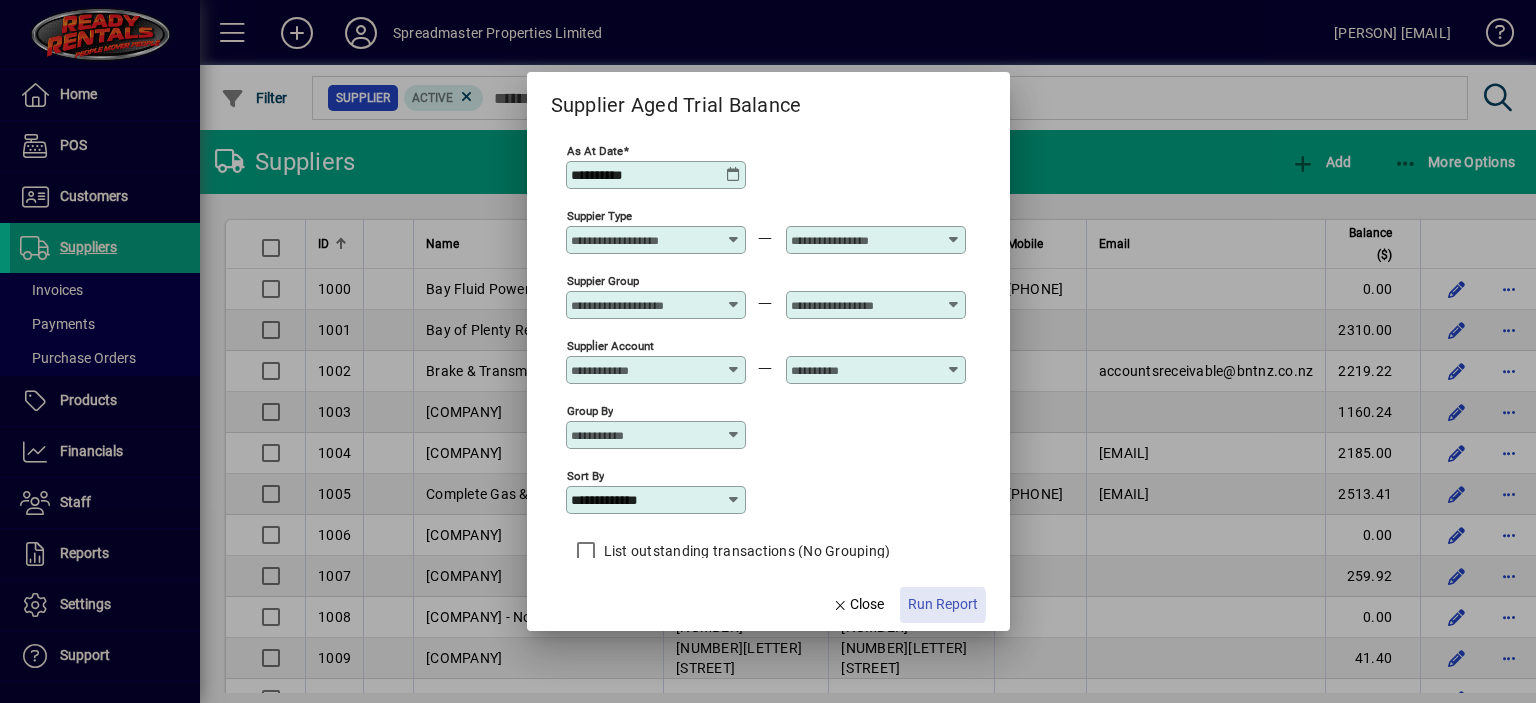 click on "Run Report" 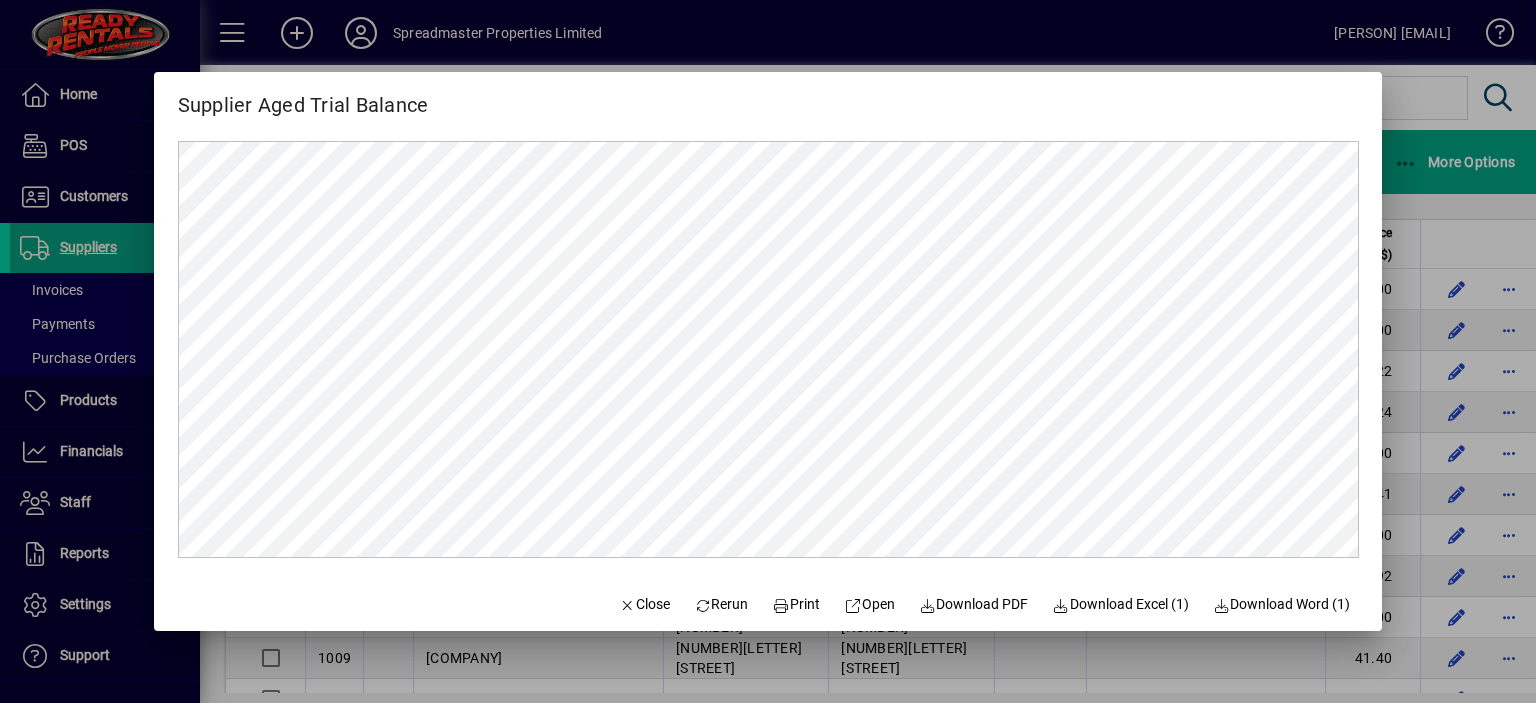 scroll, scrollTop: 0, scrollLeft: 0, axis: both 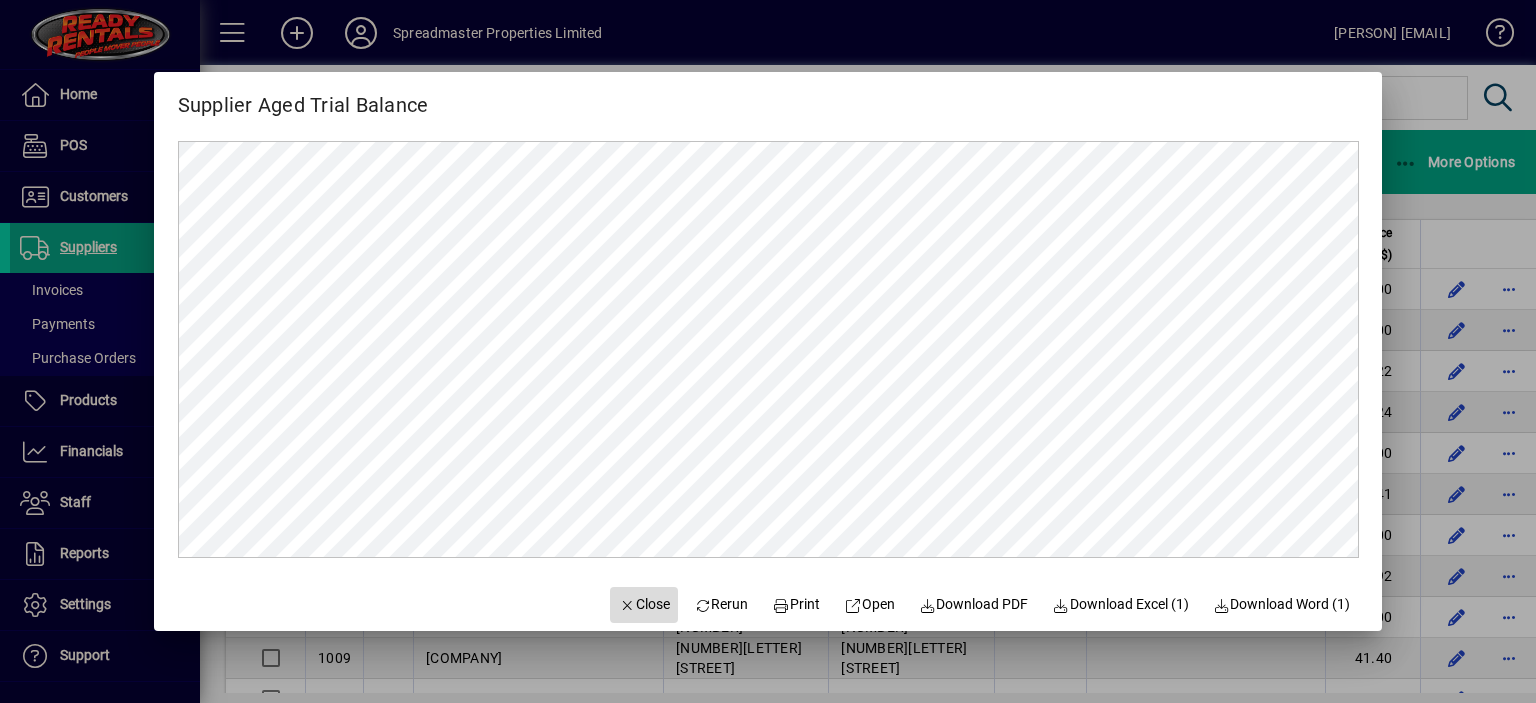 click on "Close" 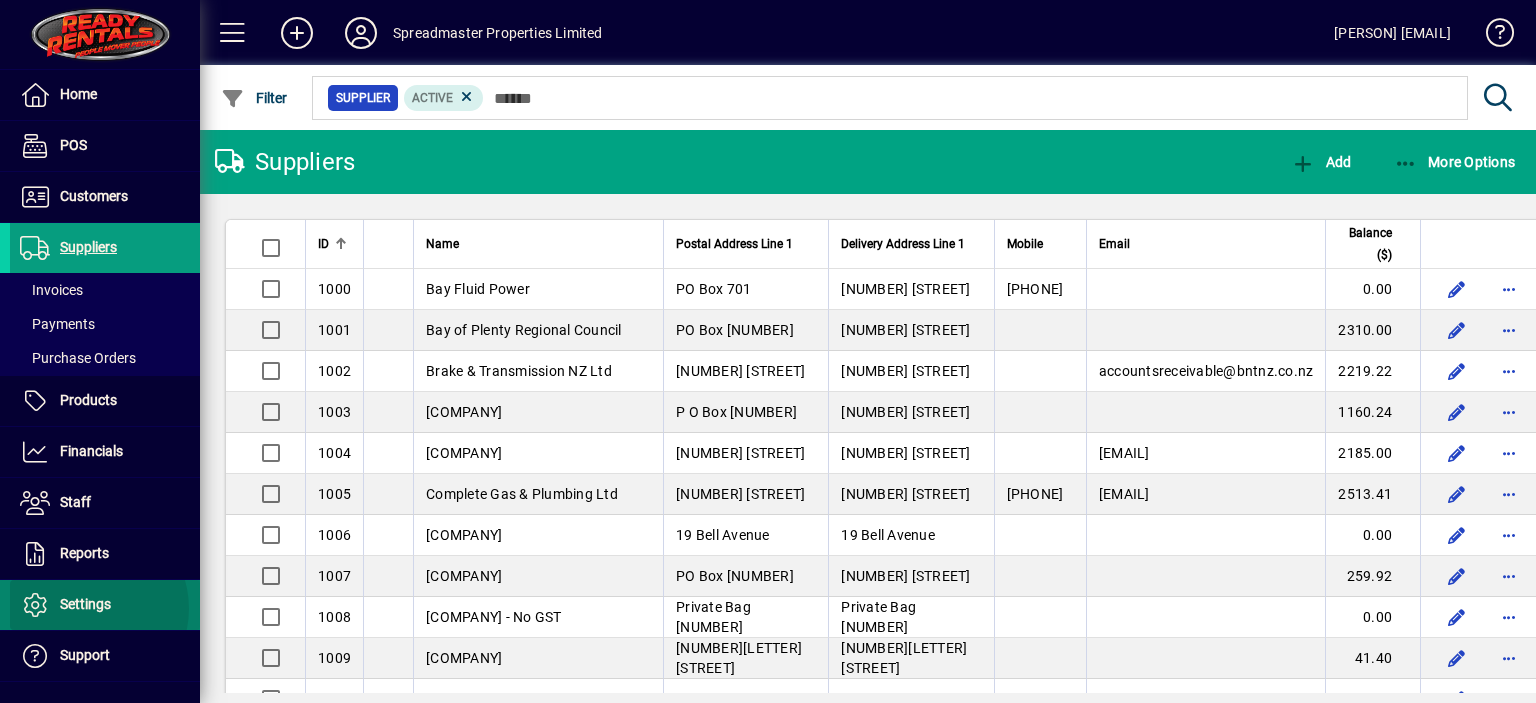 click on "Settings" at bounding box center [85, 604] 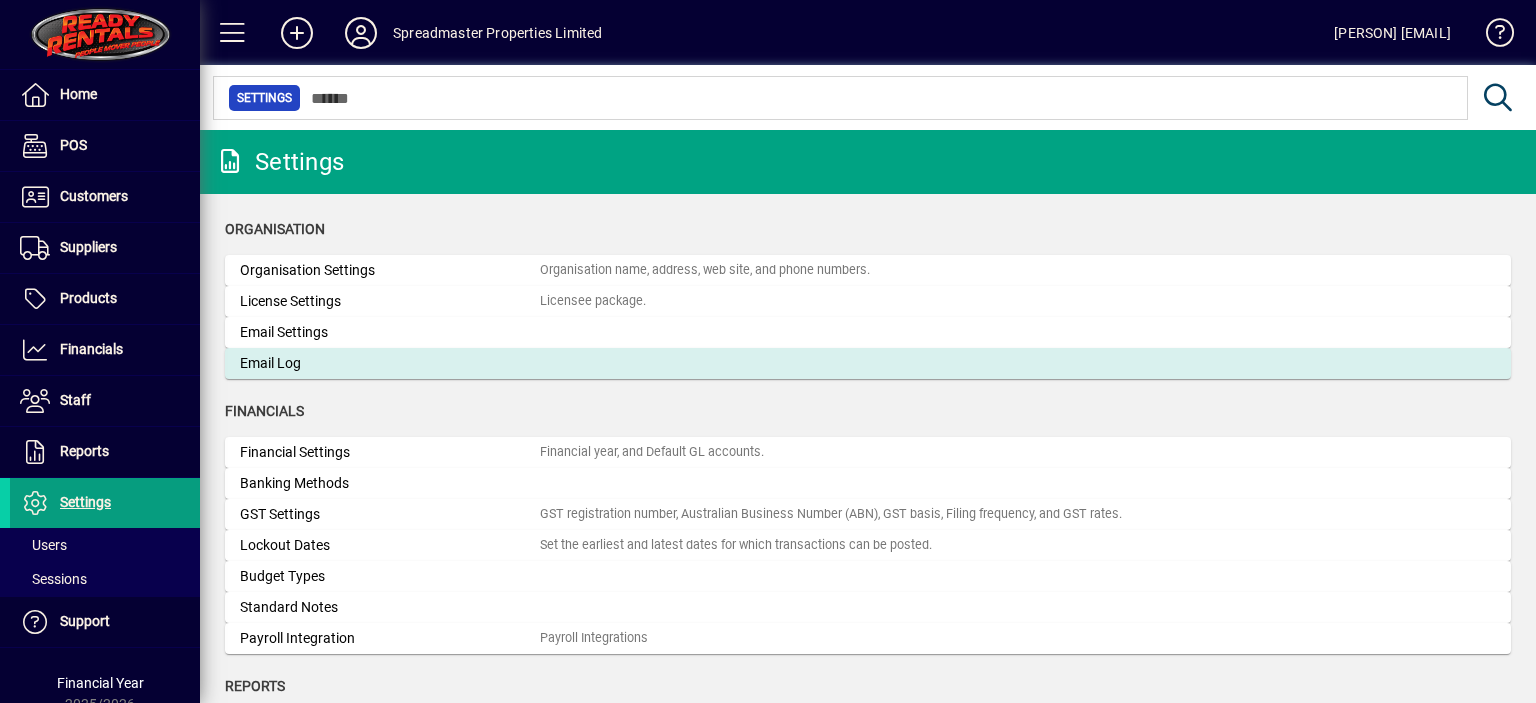 click on "Email Log" 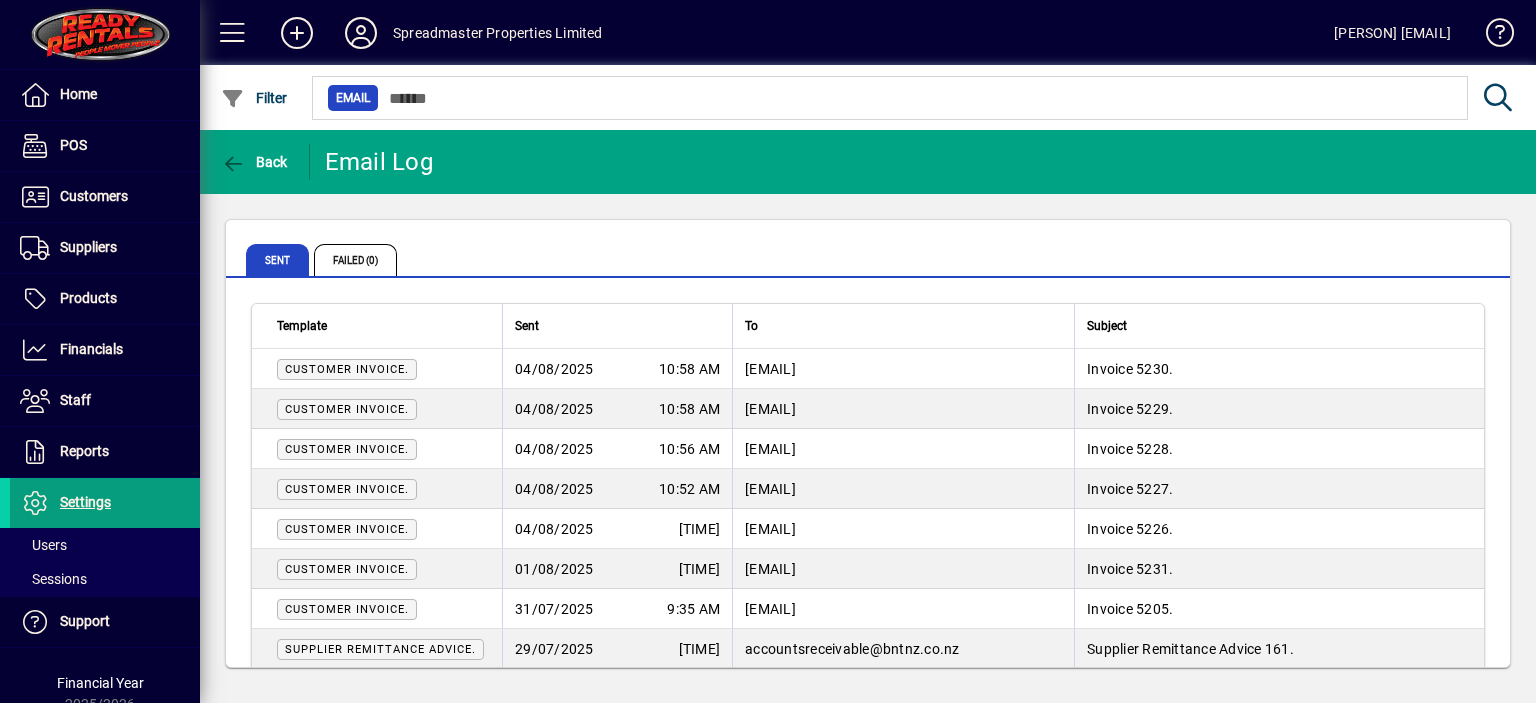 click 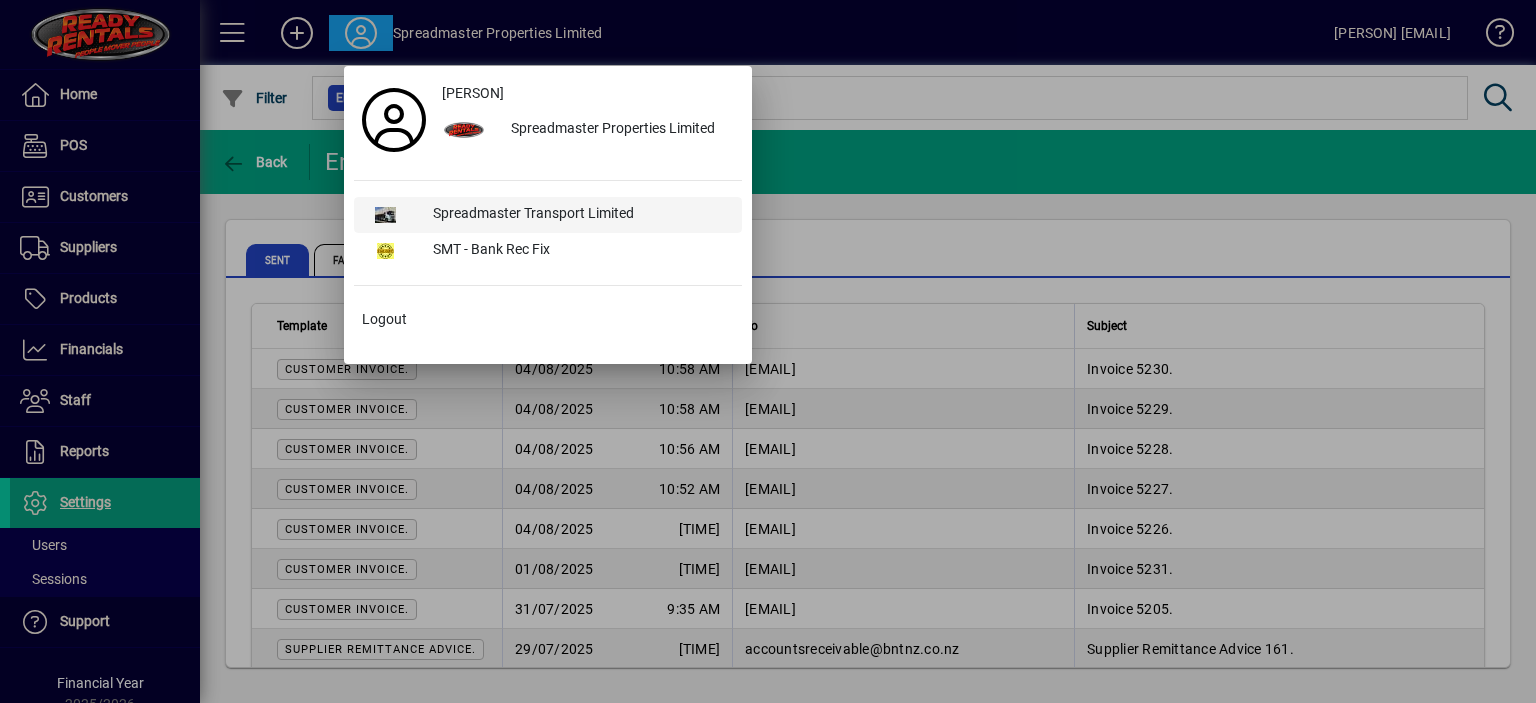 click on "Spreadmaster Transport Limited" at bounding box center [579, 215] 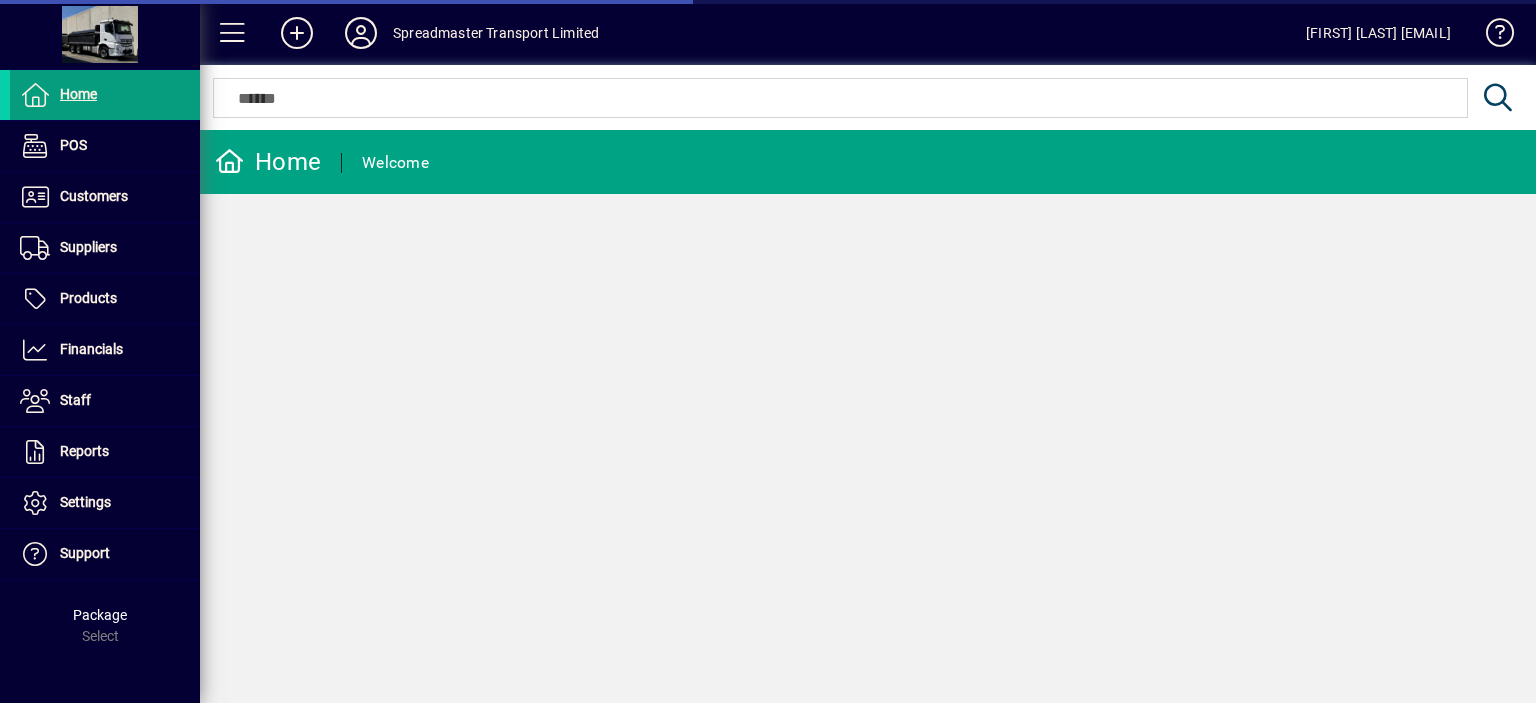 scroll, scrollTop: 0, scrollLeft: 0, axis: both 